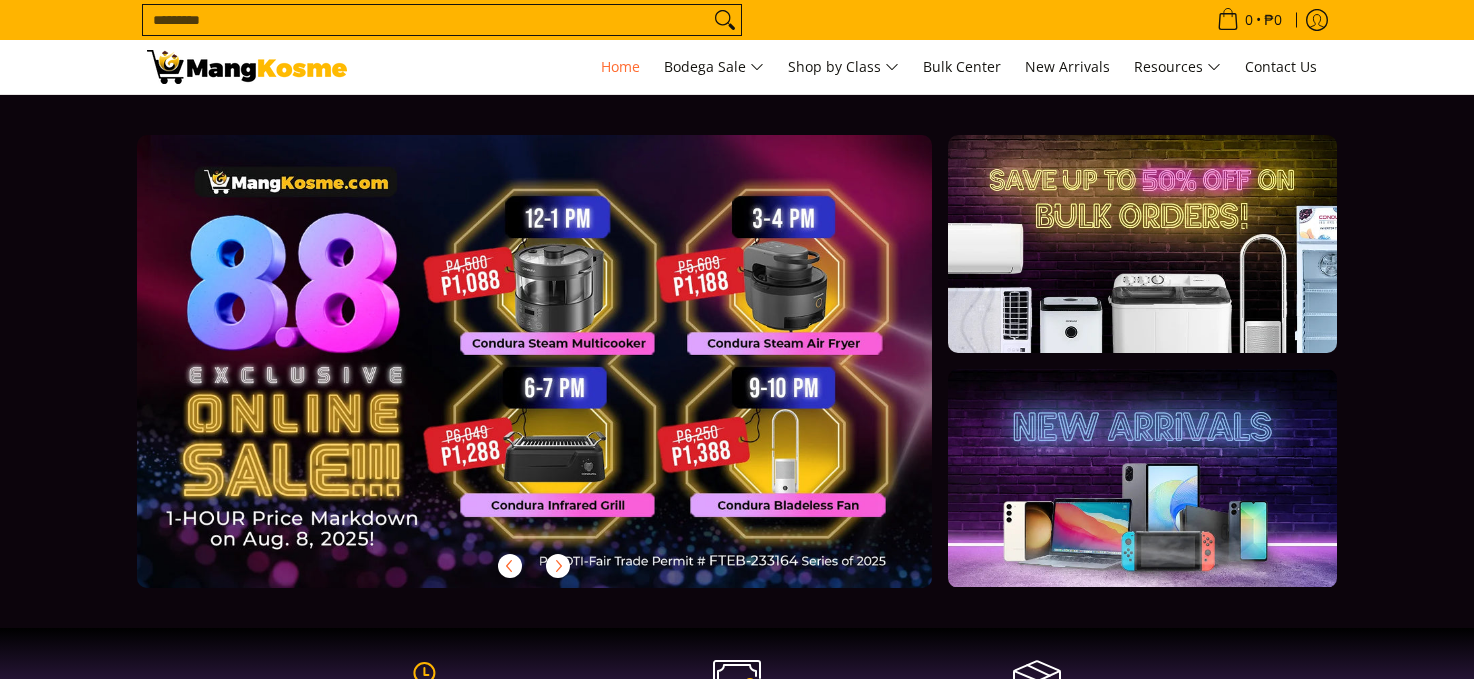 scroll, scrollTop: 0, scrollLeft: 0, axis: both 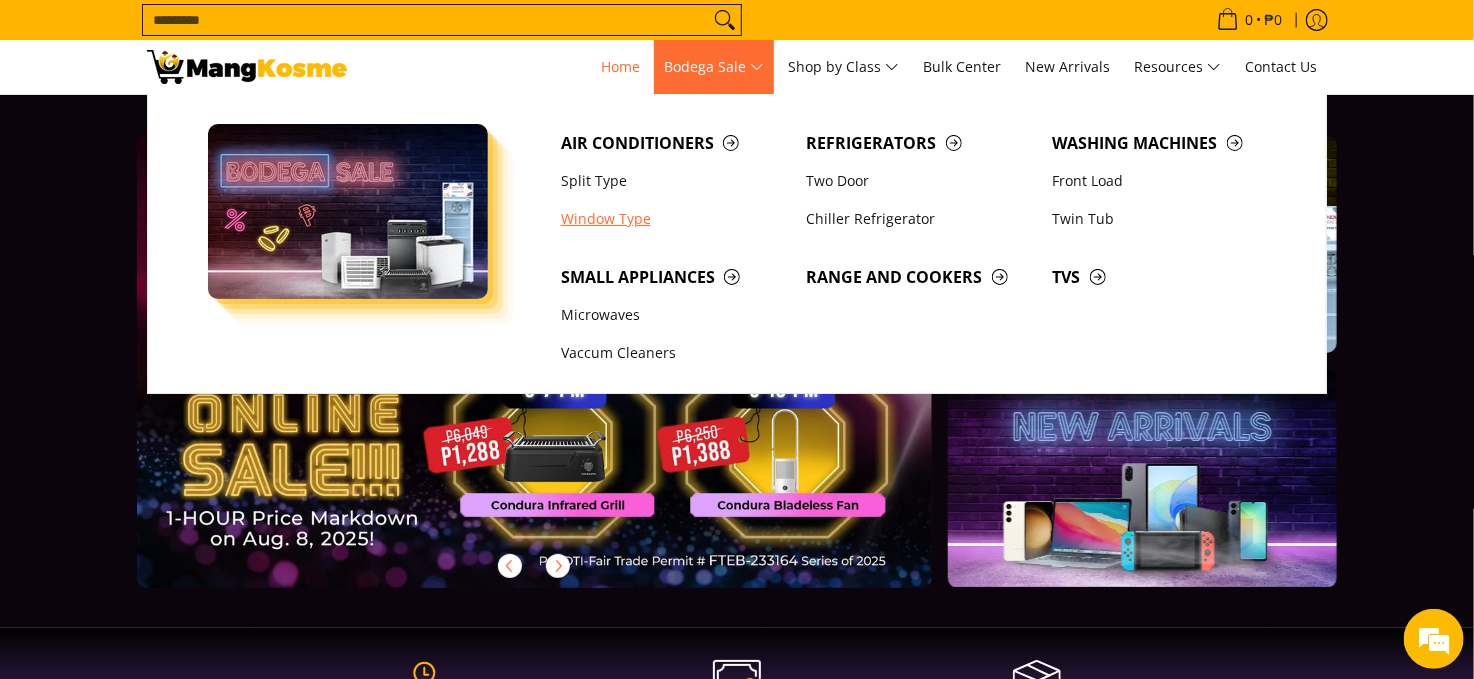 click on "Window Type" at bounding box center (674, 219) 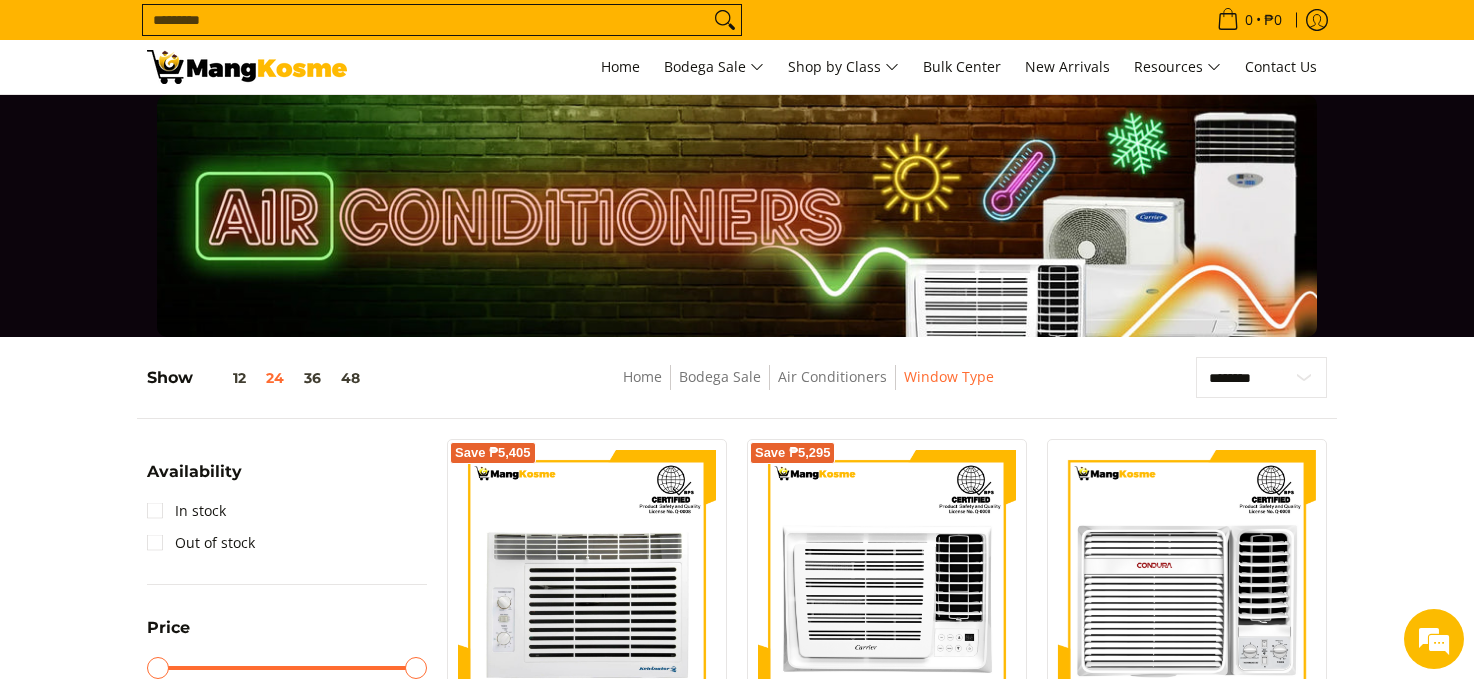 scroll, scrollTop: 300, scrollLeft: 0, axis: vertical 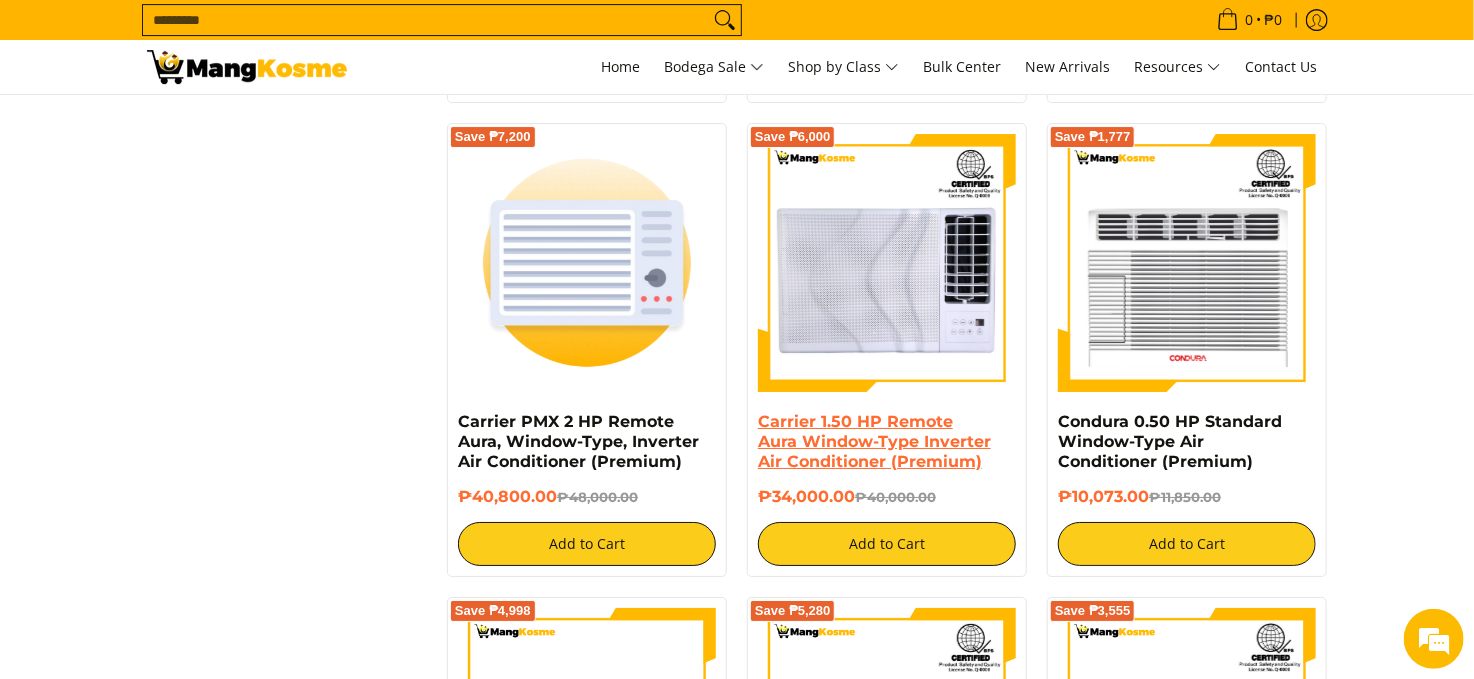 click on "Carrier 1.50 HP Remote Aura Window-Type Inverter Air Conditioner (Premium)" at bounding box center (874, 441) 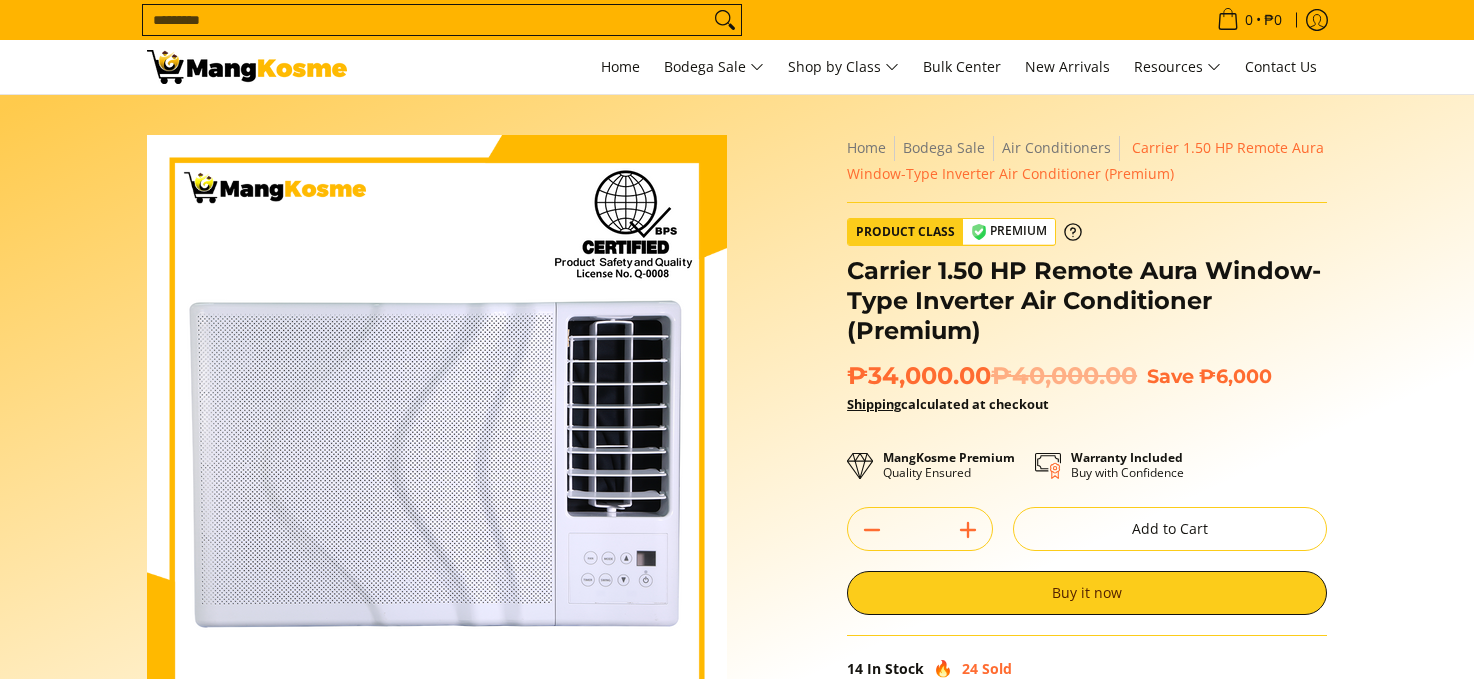 scroll, scrollTop: 300, scrollLeft: 0, axis: vertical 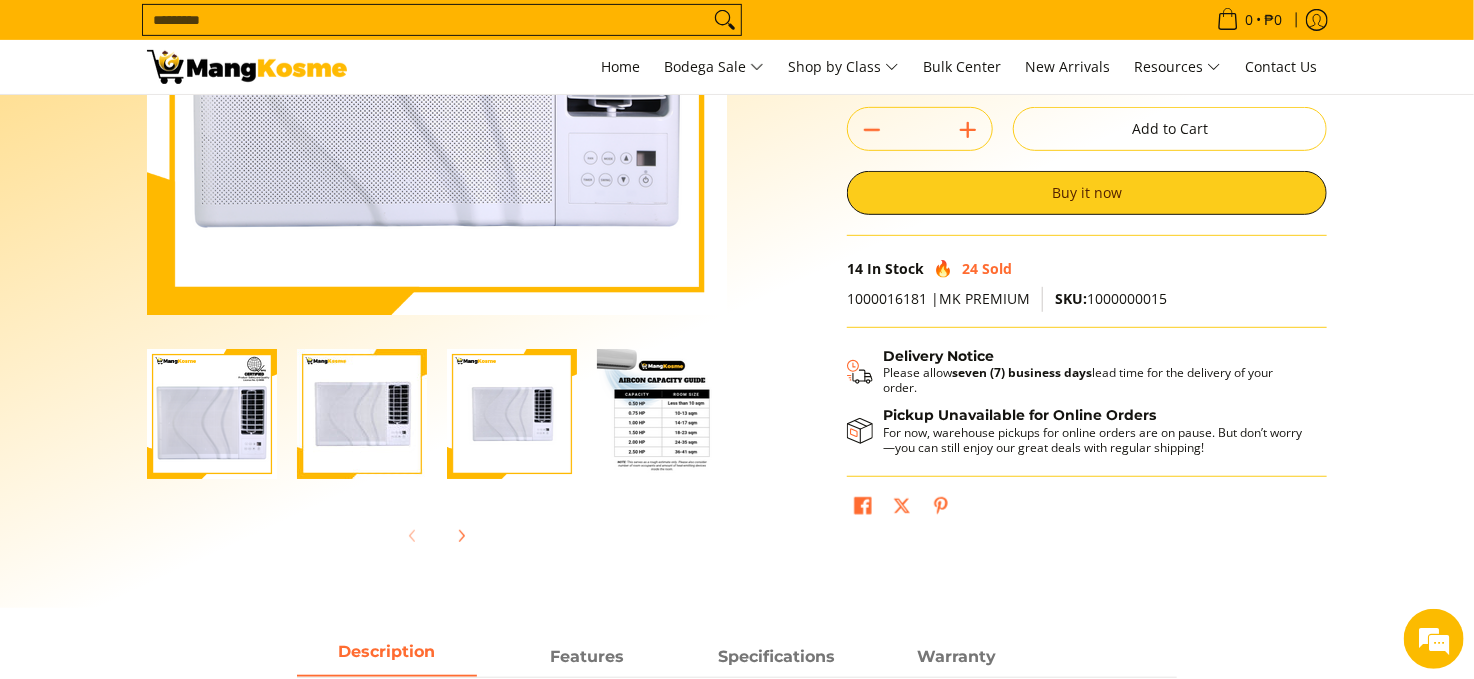 click at bounding box center [662, 414] 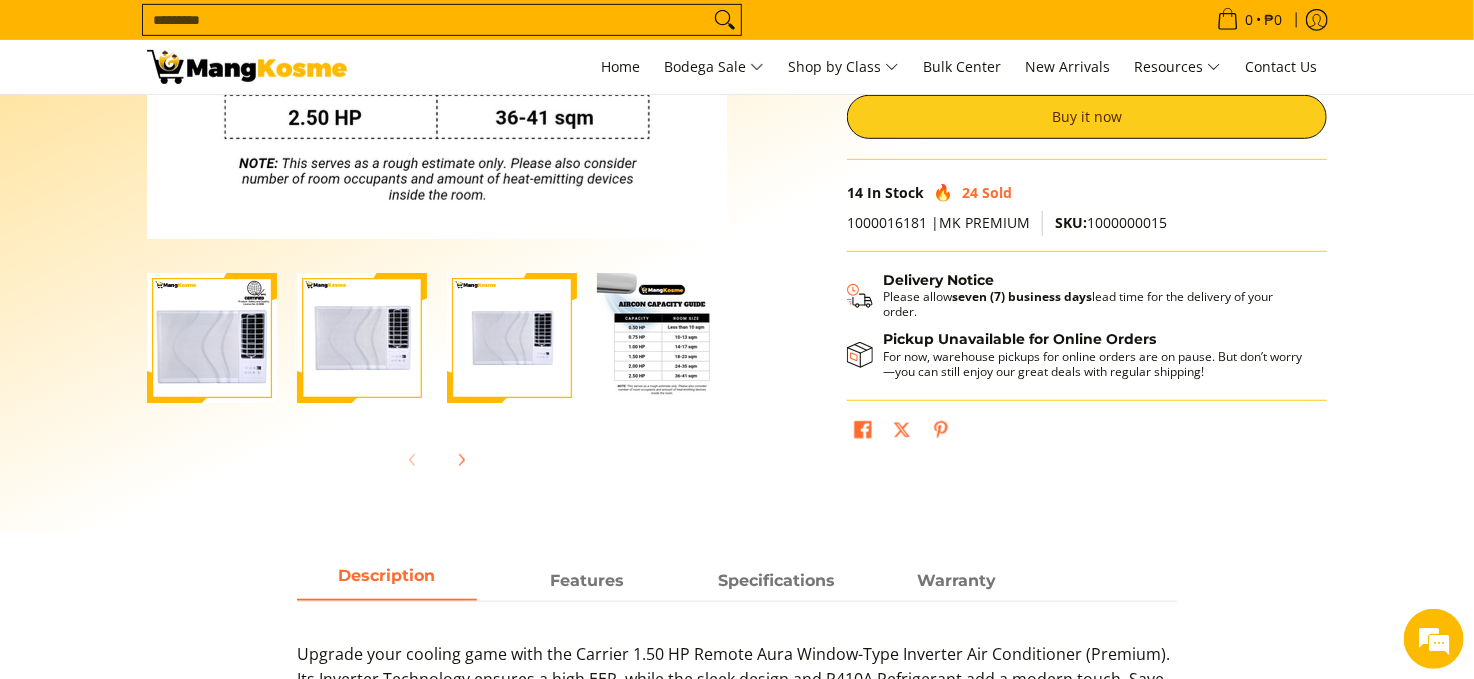 scroll, scrollTop: 700, scrollLeft: 0, axis: vertical 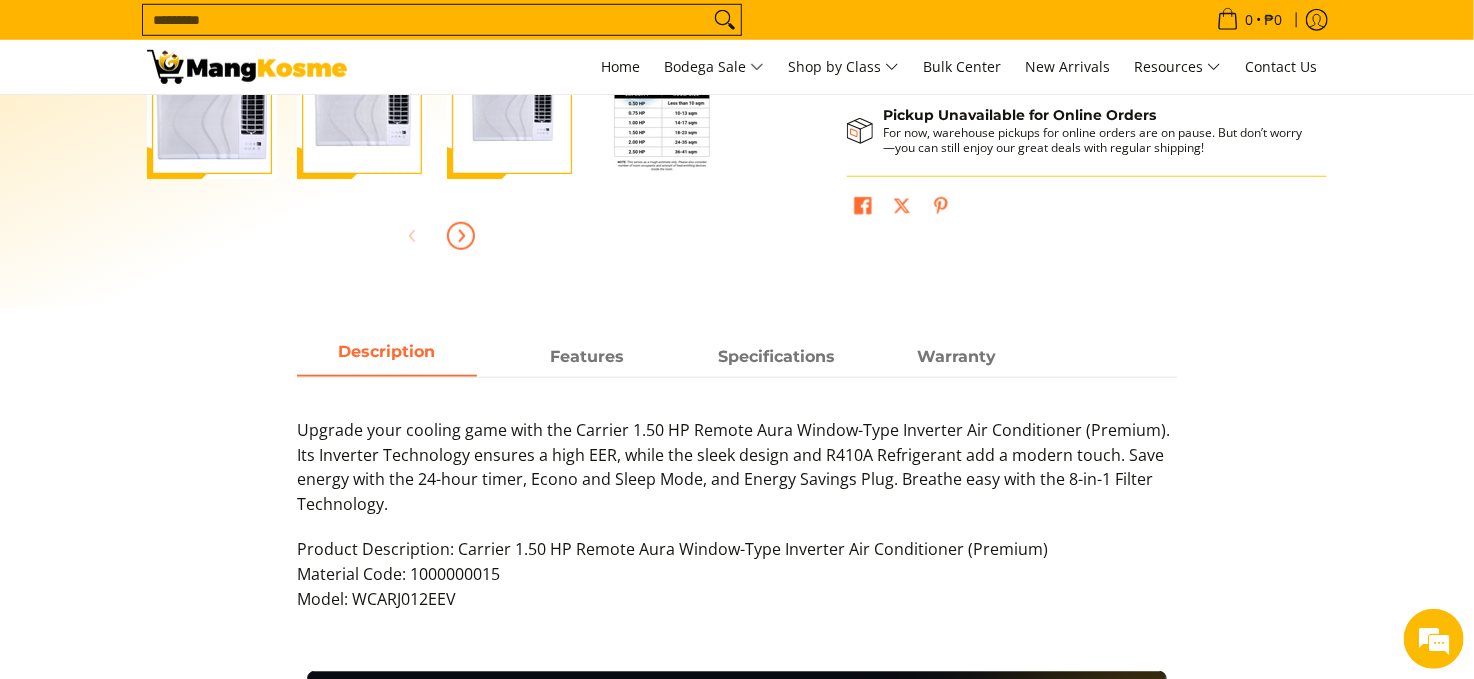 click 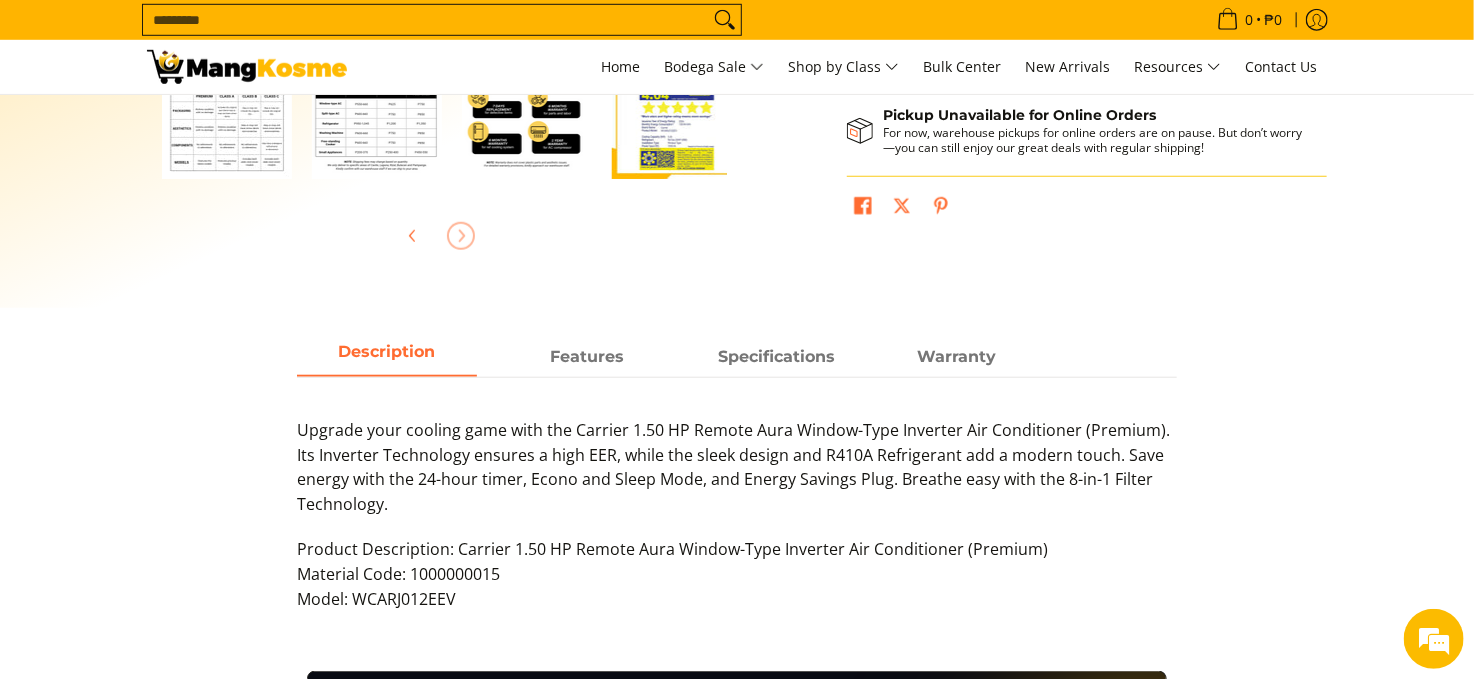 scroll, scrollTop: 0, scrollLeft: 600, axis: horizontal 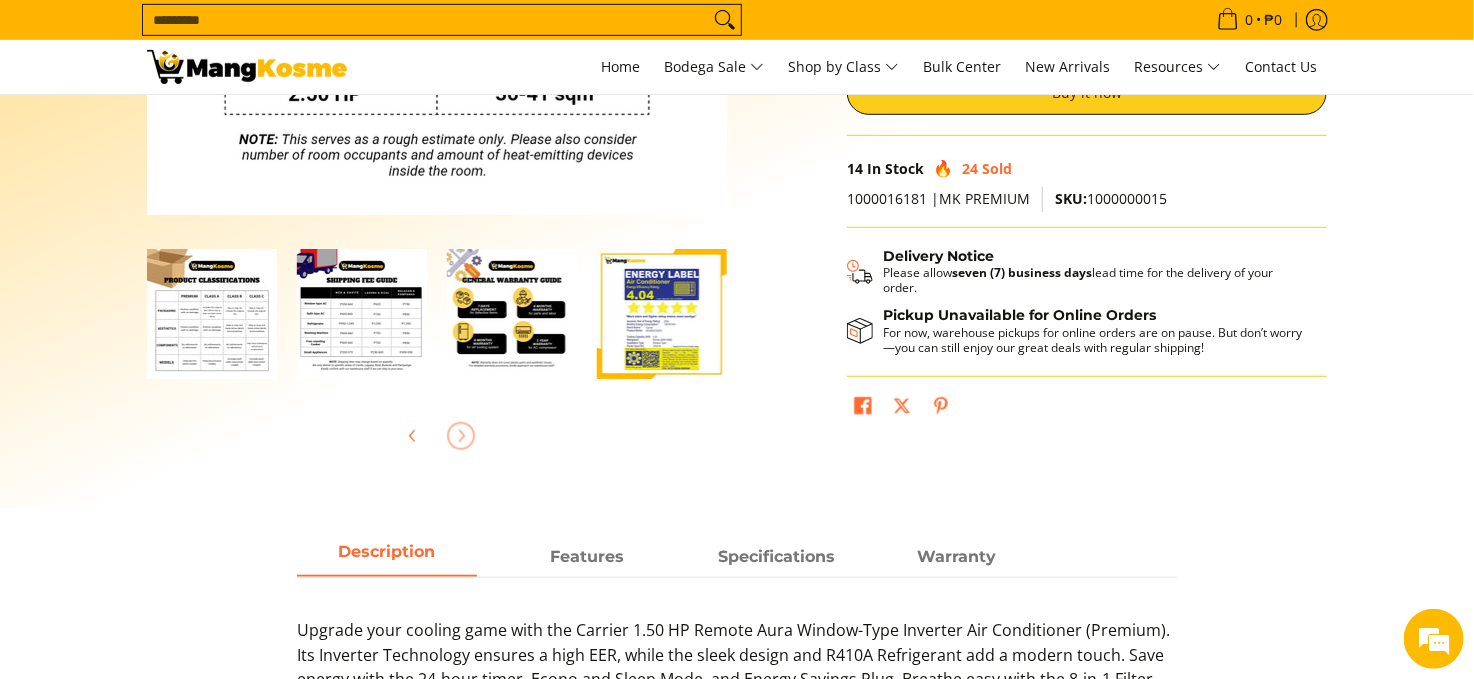 click at bounding box center [362, 314] 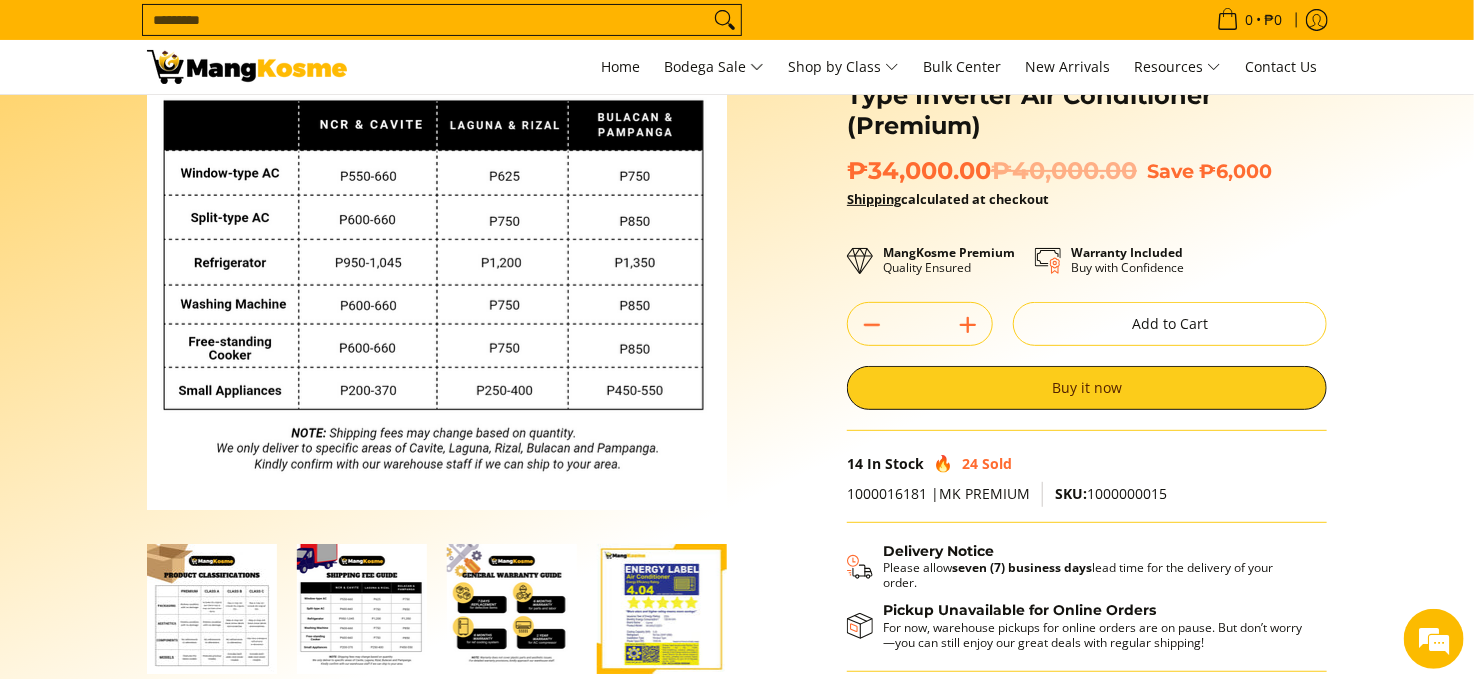 scroll, scrollTop: 200, scrollLeft: 0, axis: vertical 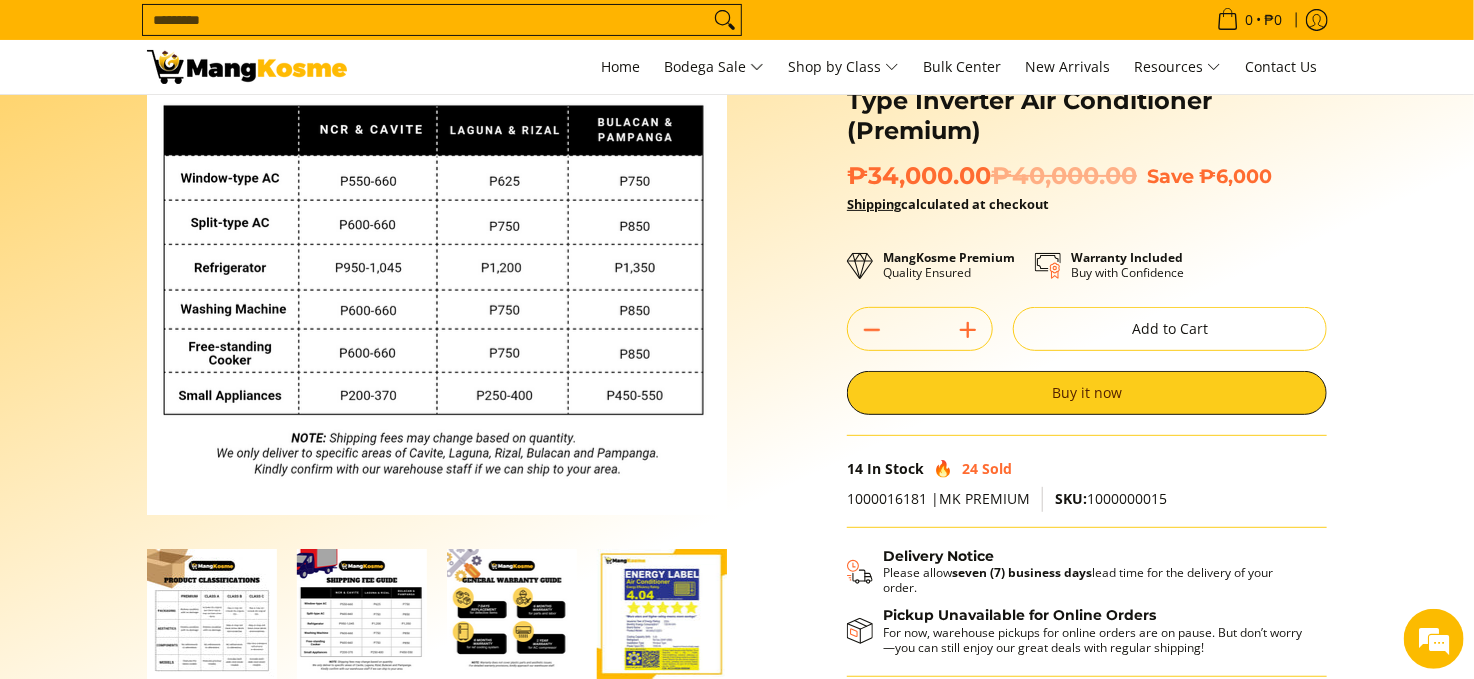 click at bounding box center (212, 614) 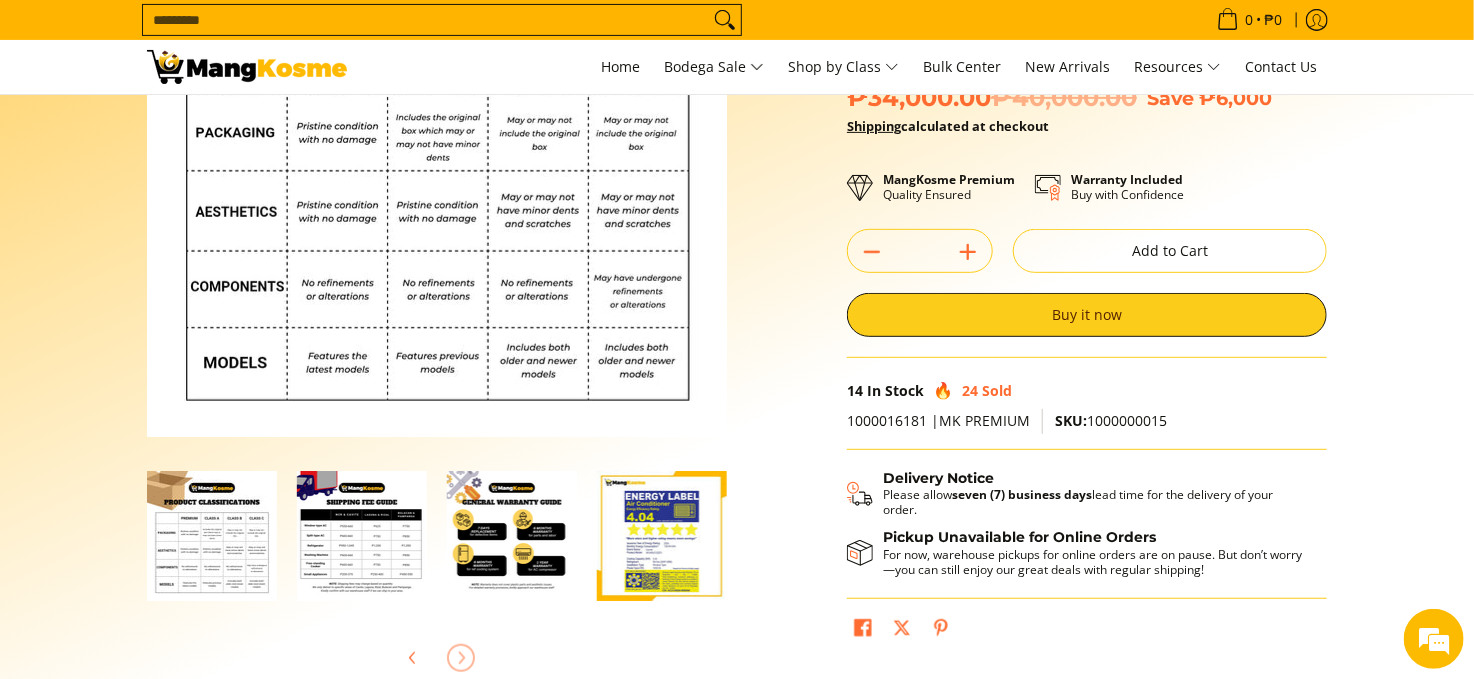 scroll, scrollTop: 400, scrollLeft: 0, axis: vertical 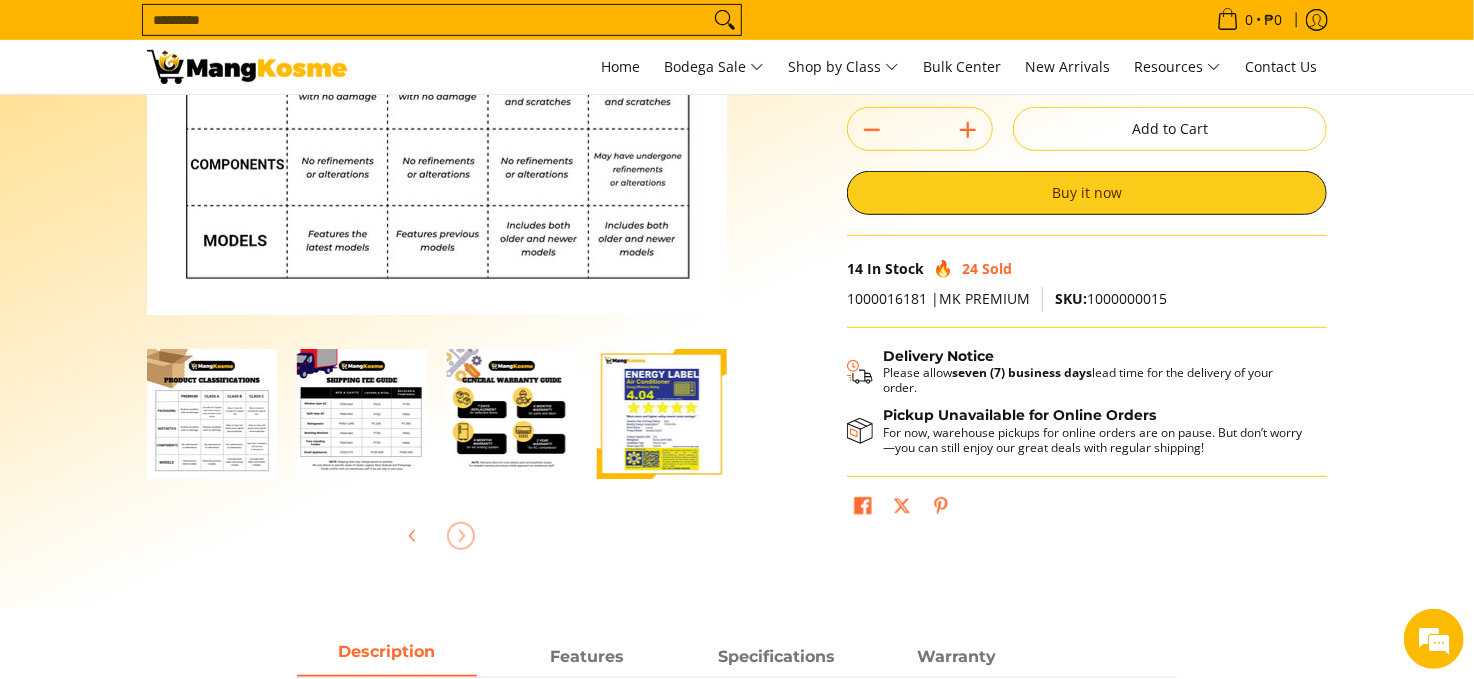 click at bounding box center (662, 414) 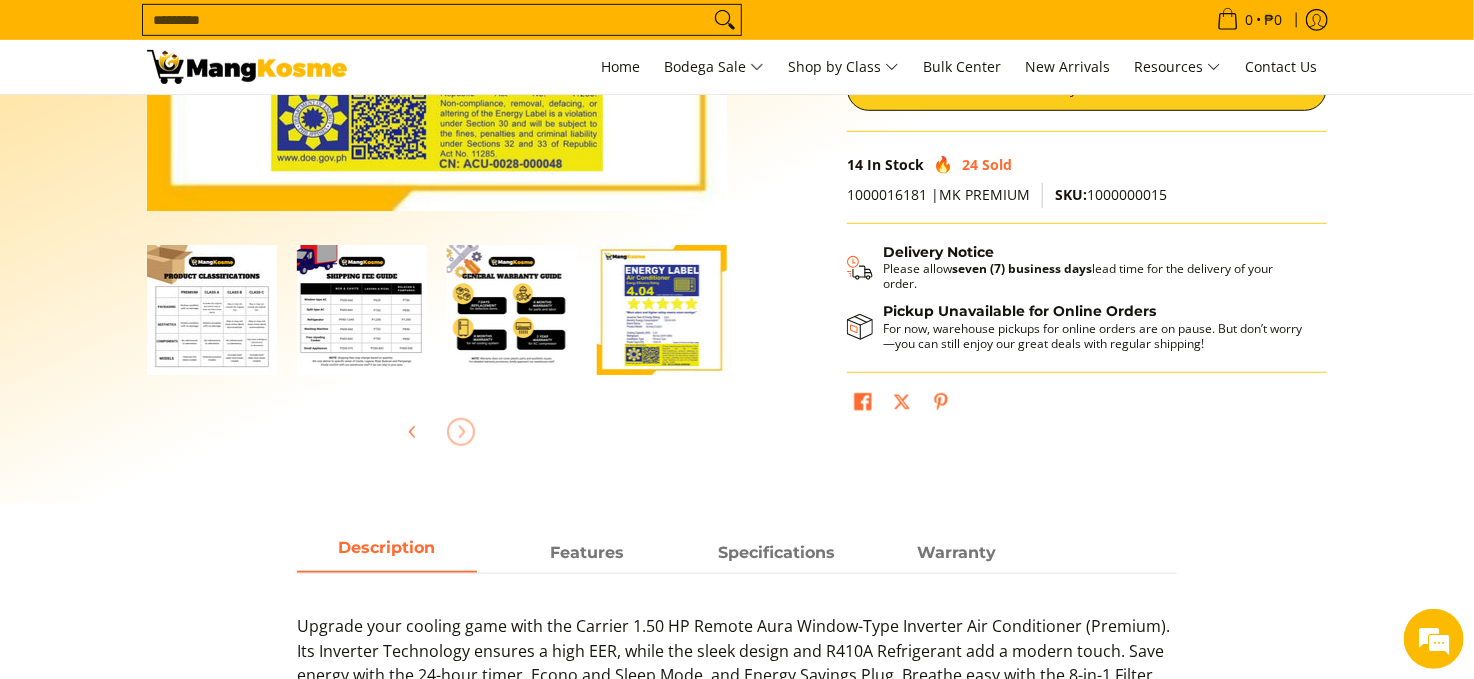scroll, scrollTop: 700, scrollLeft: 0, axis: vertical 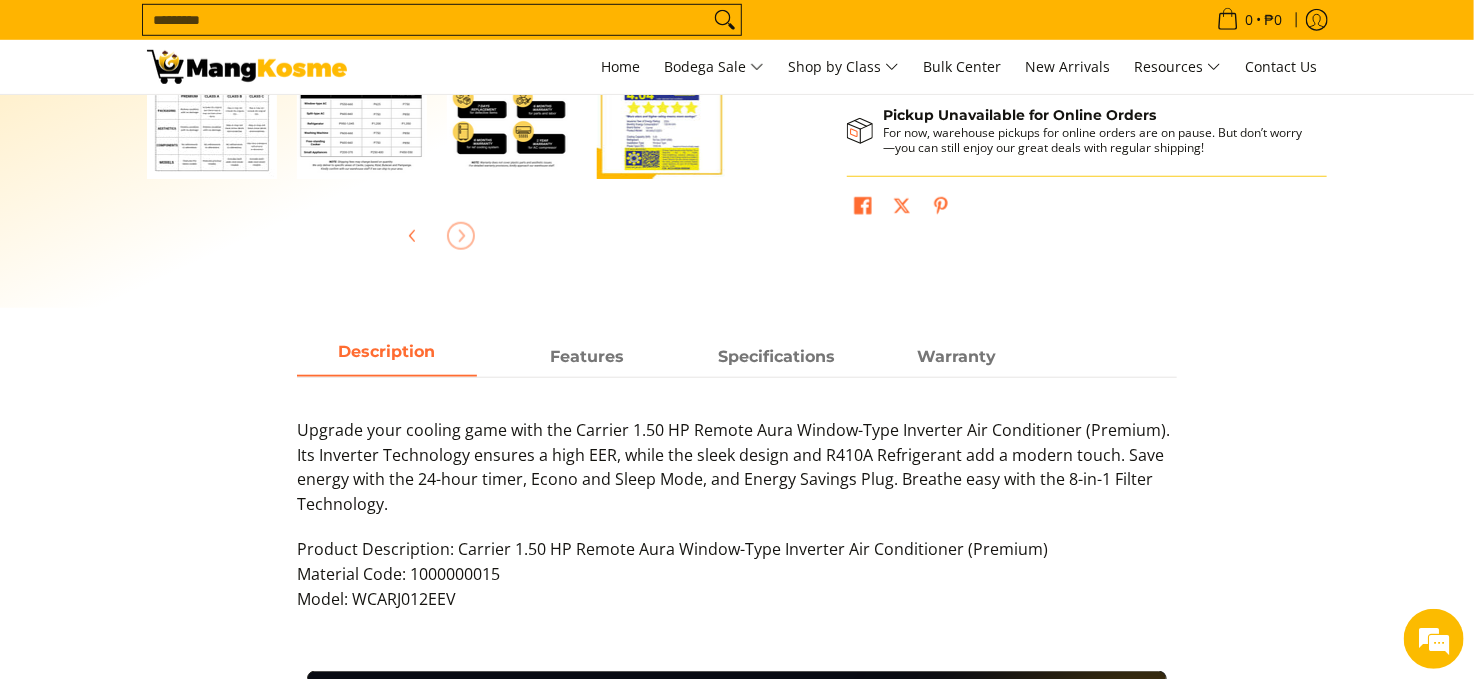 click on "Specifications" at bounding box center [777, 357] 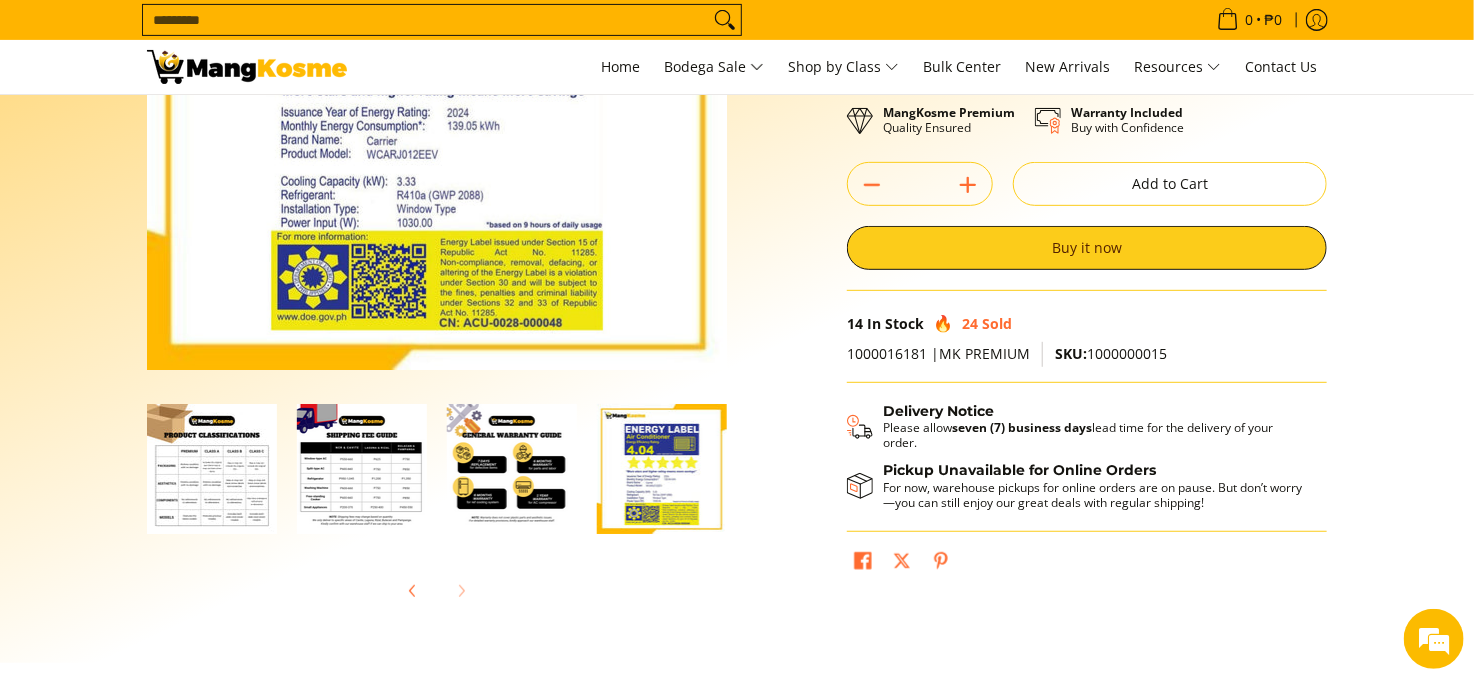 scroll, scrollTop: 500, scrollLeft: 0, axis: vertical 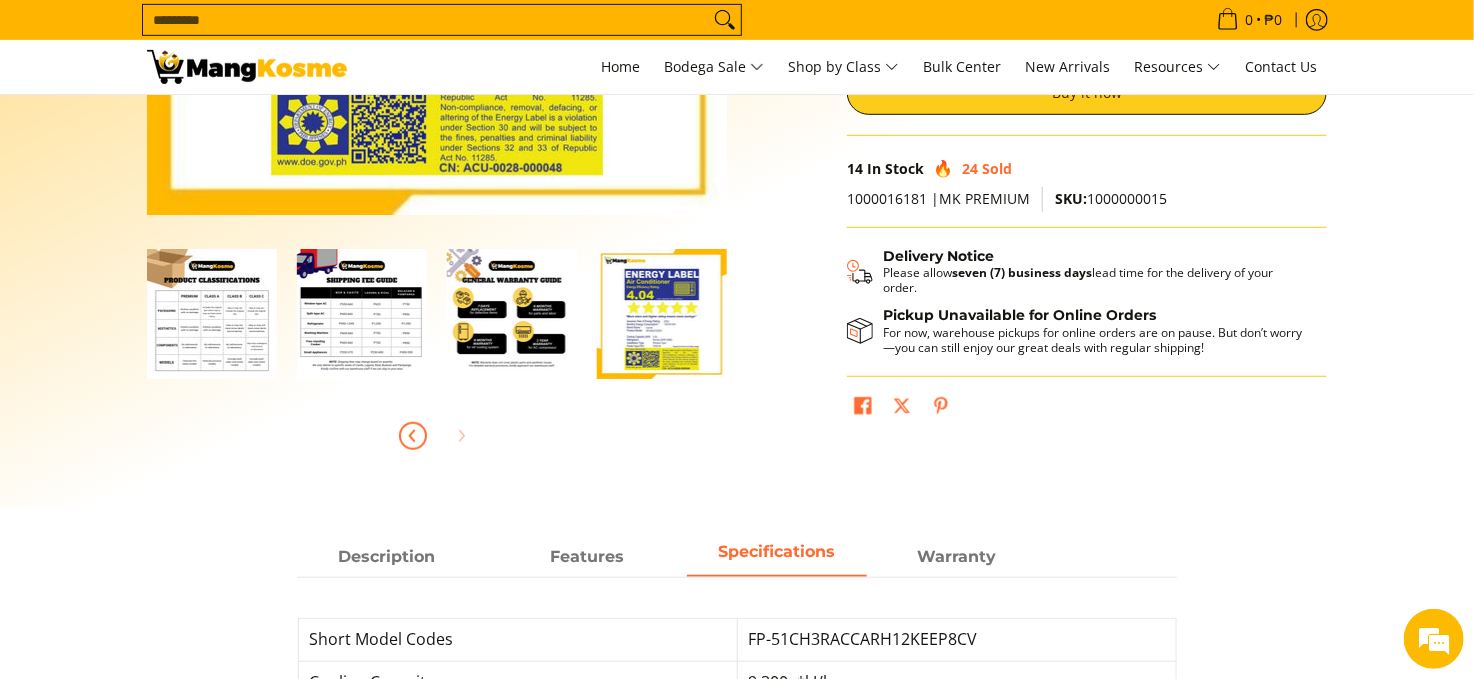 click 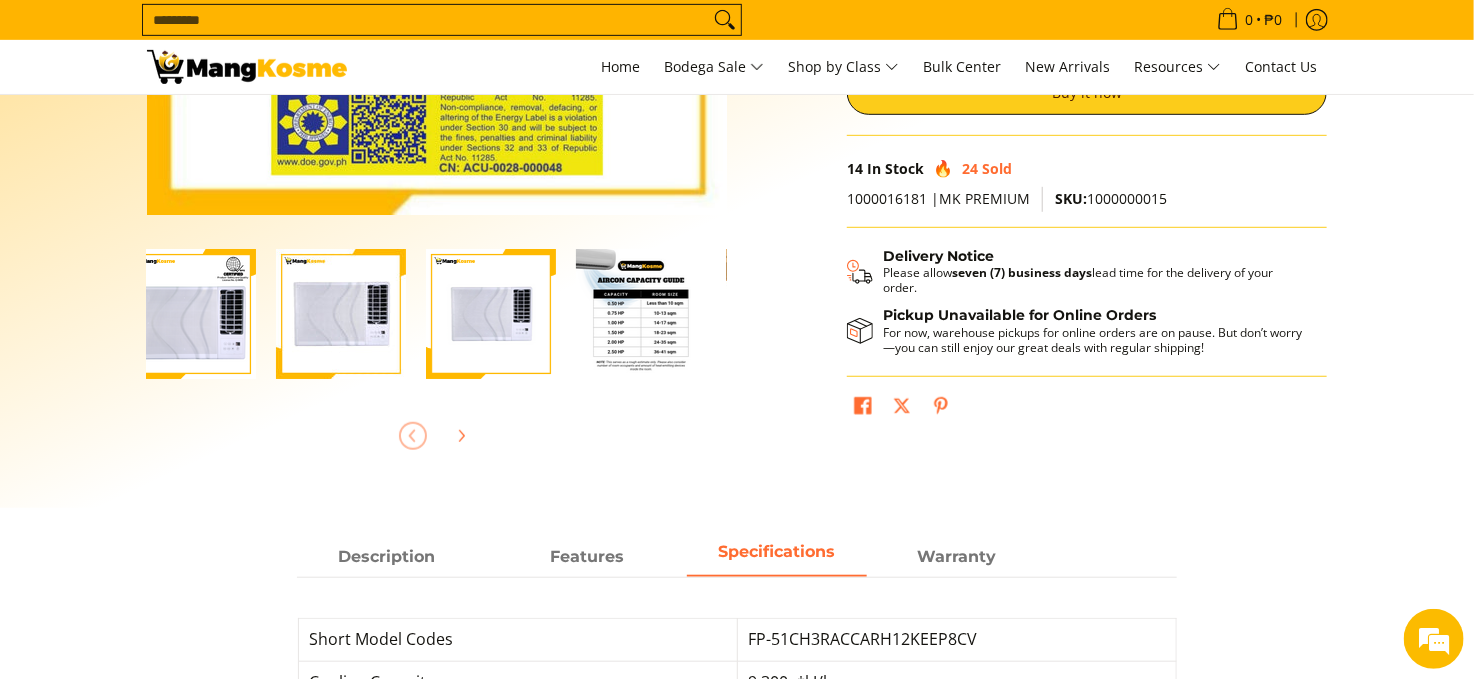 scroll, scrollTop: 0, scrollLeft: 0, axis: both 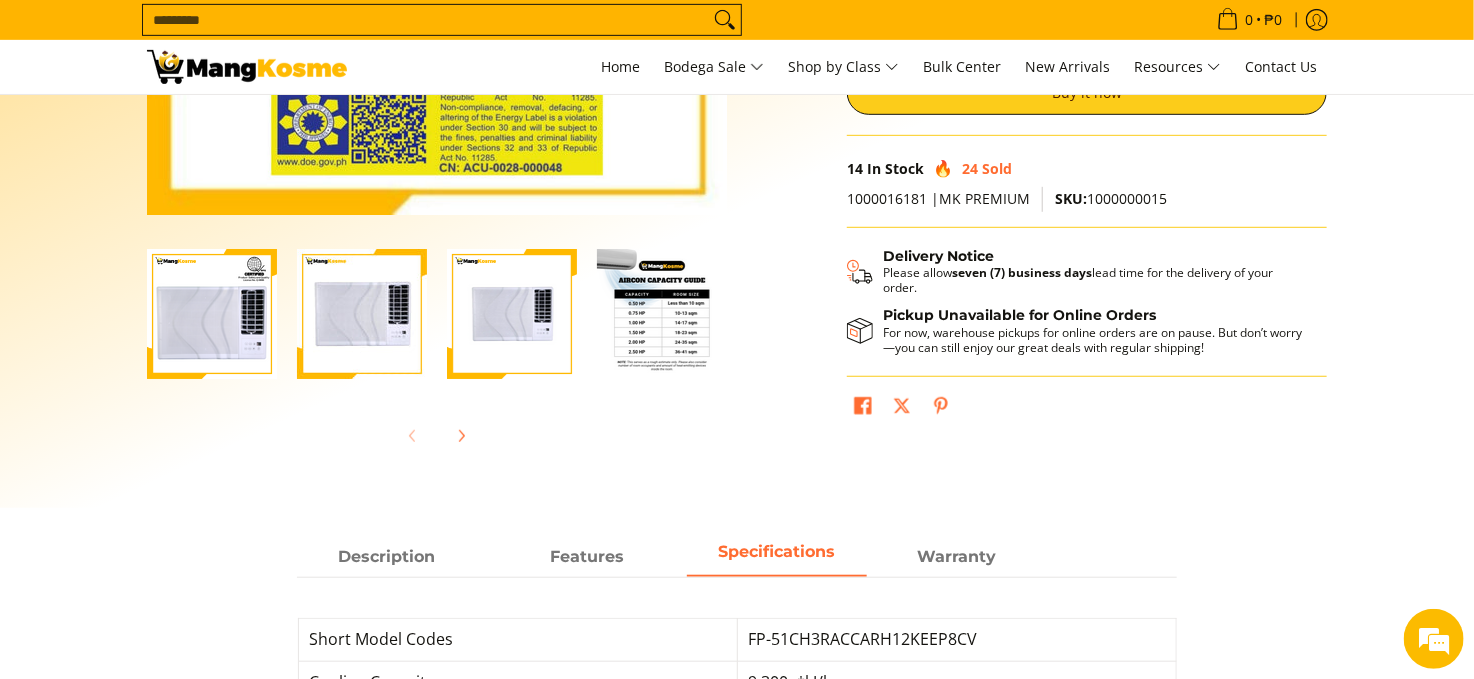 click at bounding box center (437, 436) 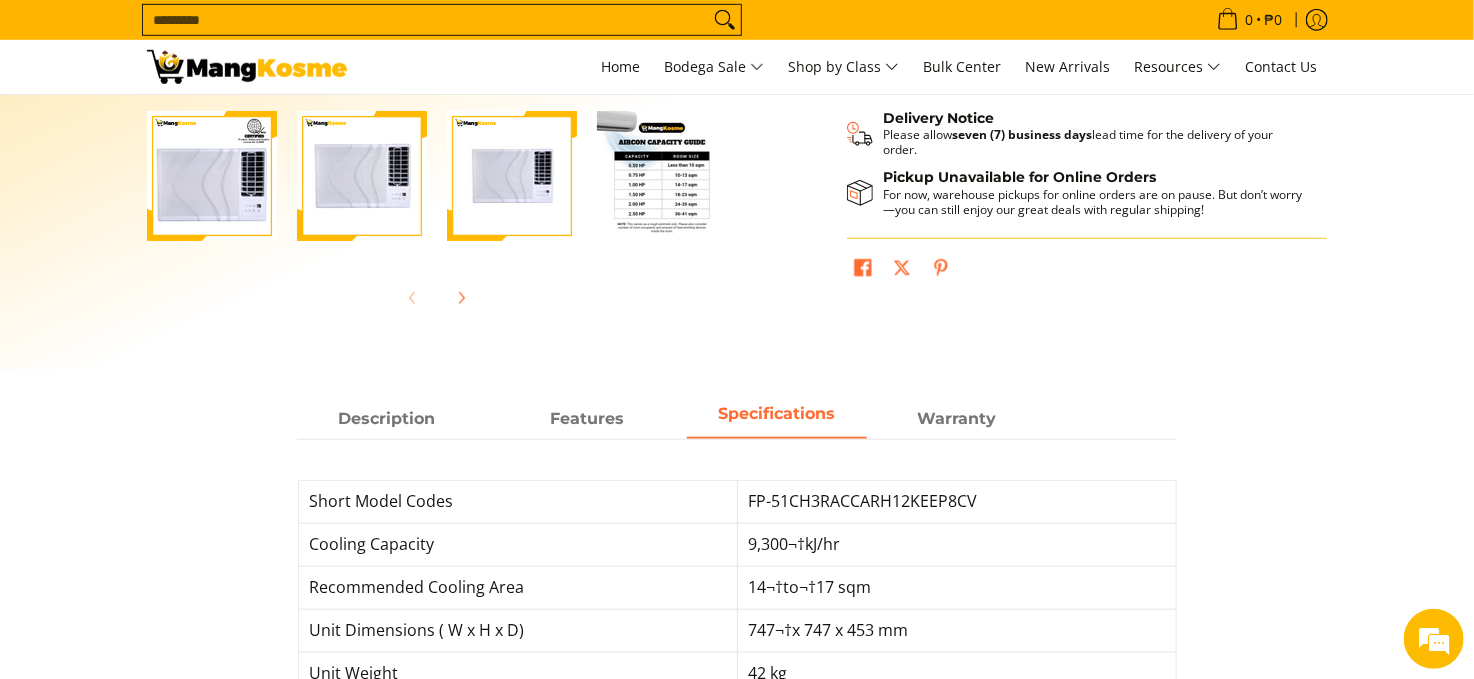scroll, scrollTop: 100, scrollLeft: 0, axis: vertical 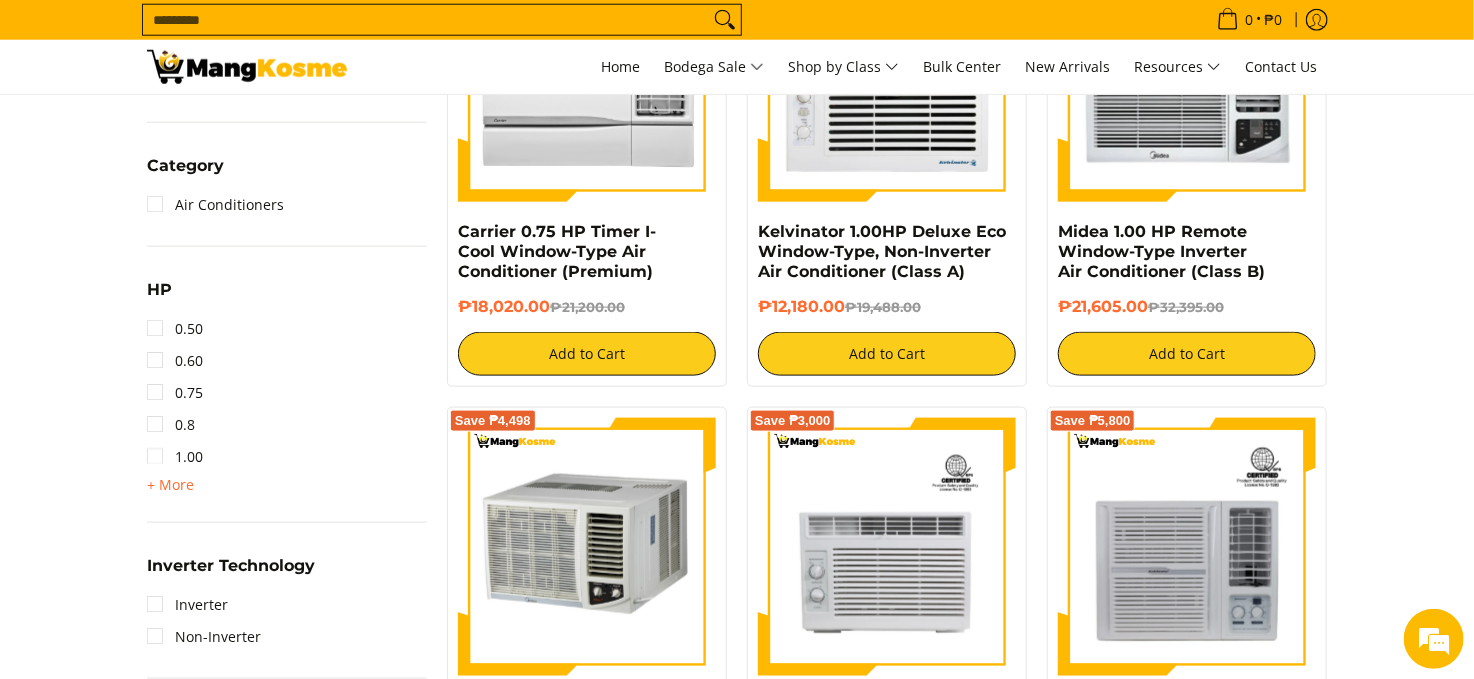 click on "+ More" at bounding box center (170, 485) 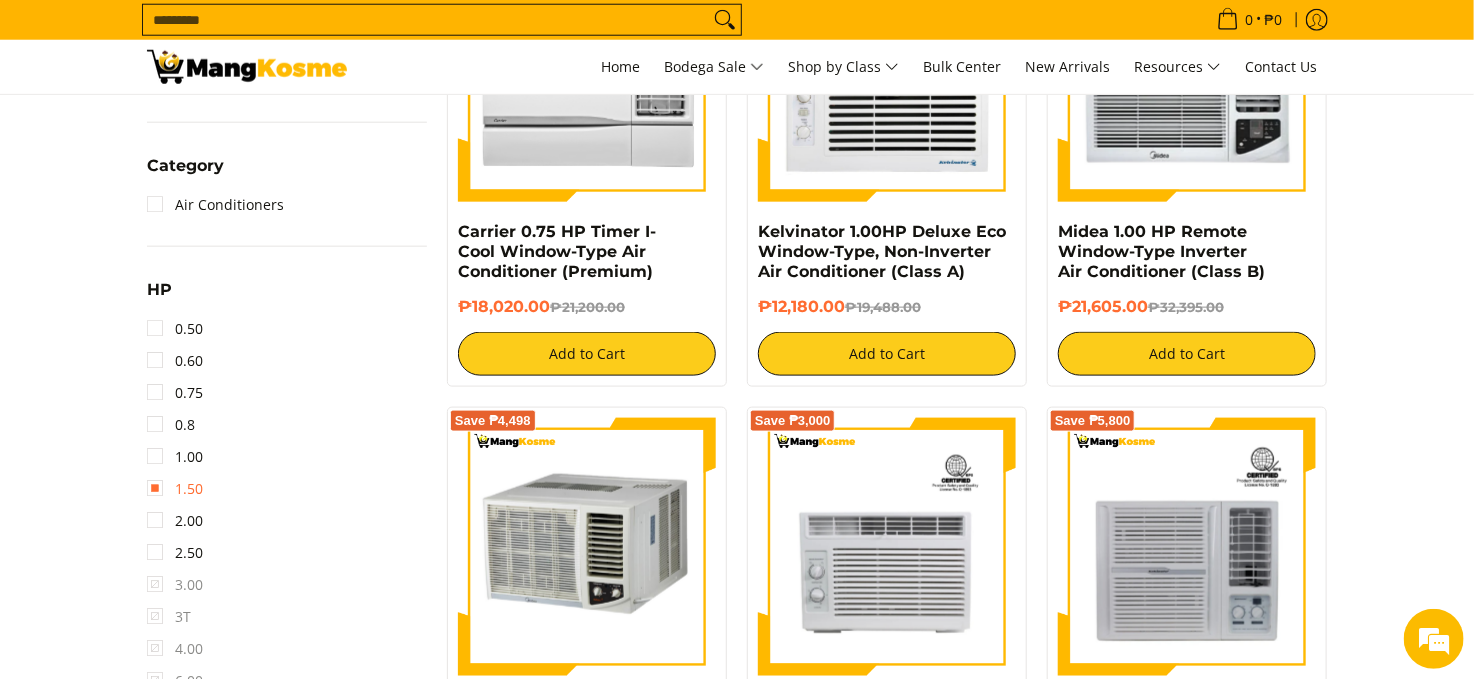 click on "1.50" at bounding box center [175, 489] 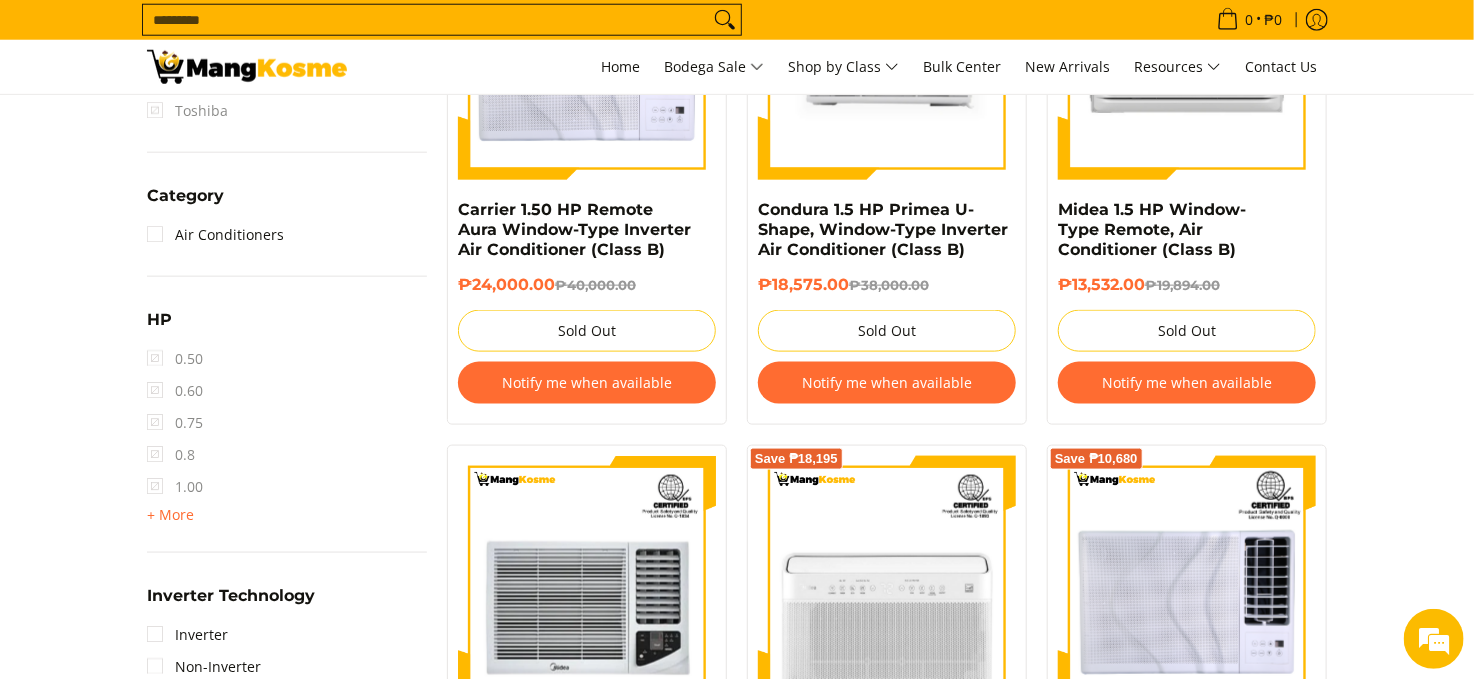 scroll, scrollTop: 1261, scrollLeft: 0, axis: vertical 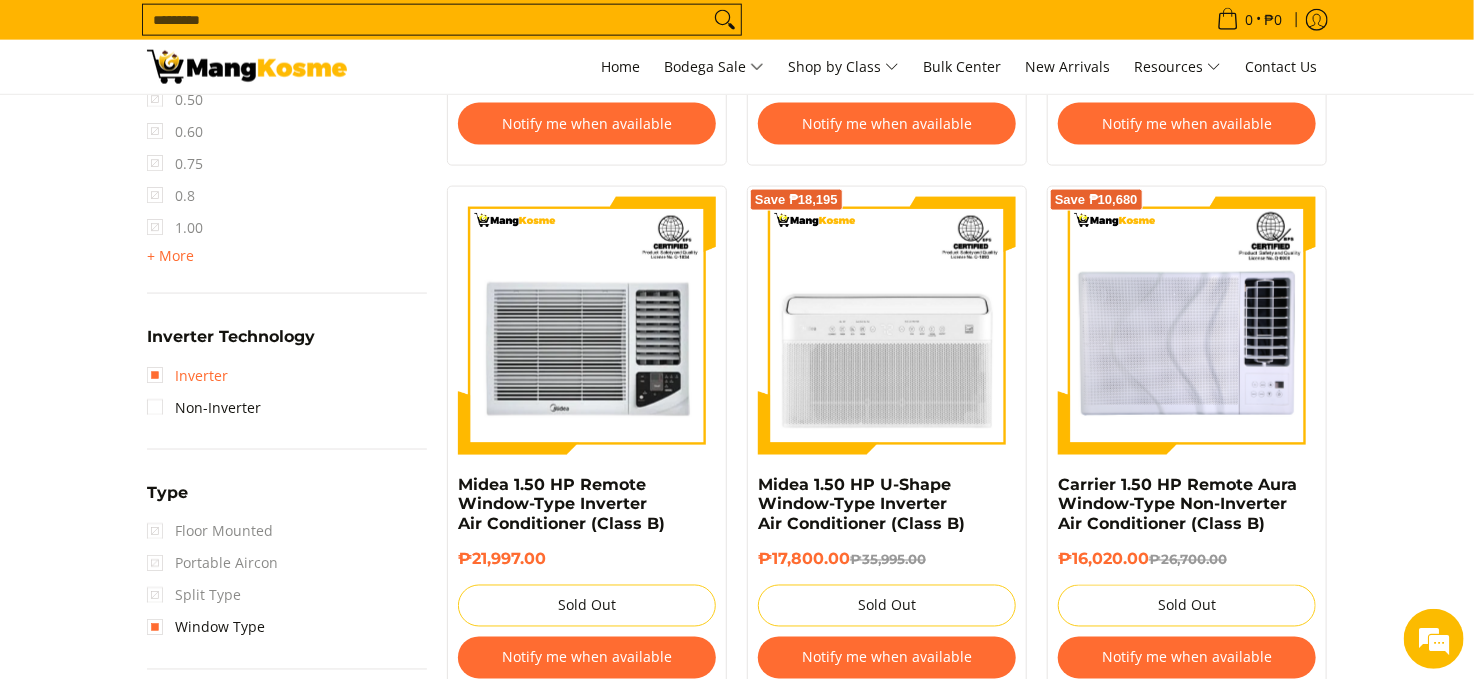 click on "Inverter" at bounding box center (187, 376) 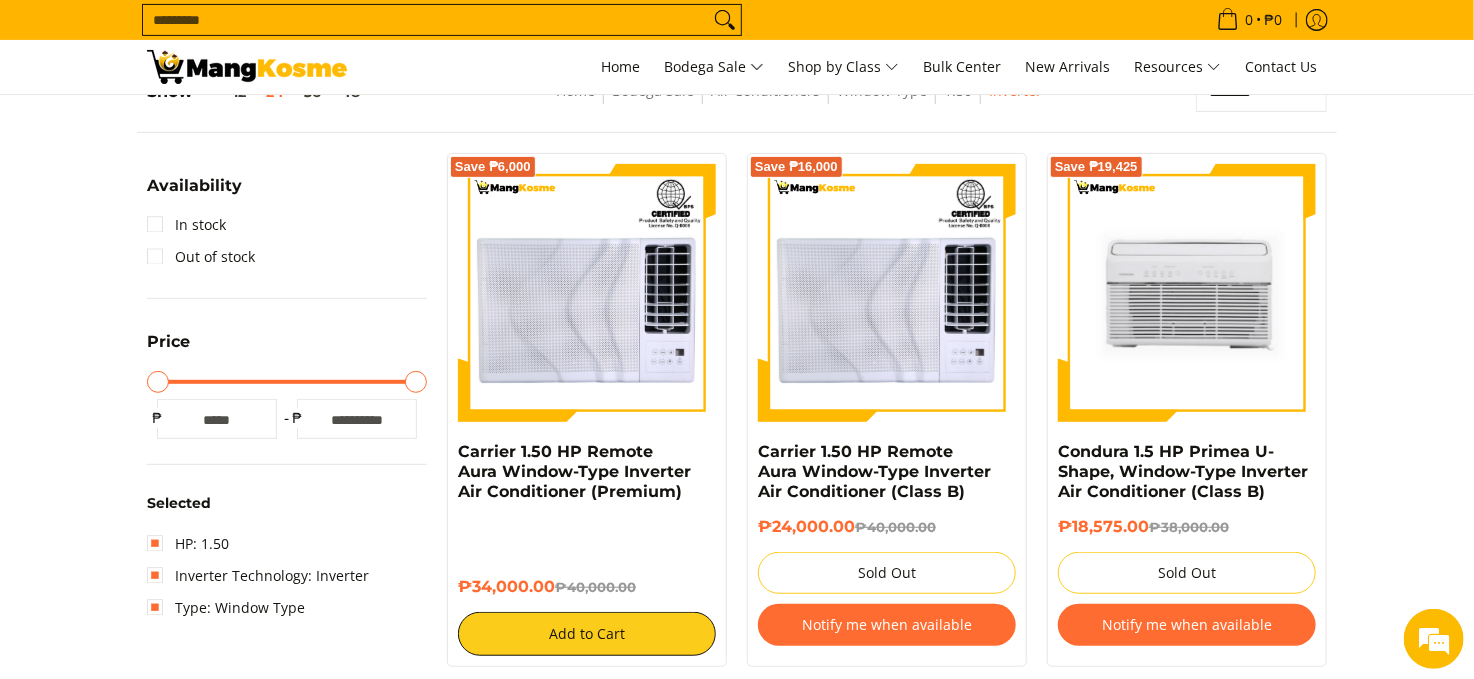 scroll, scrollTop: 261, scrollLeft: 0, axis: vertical 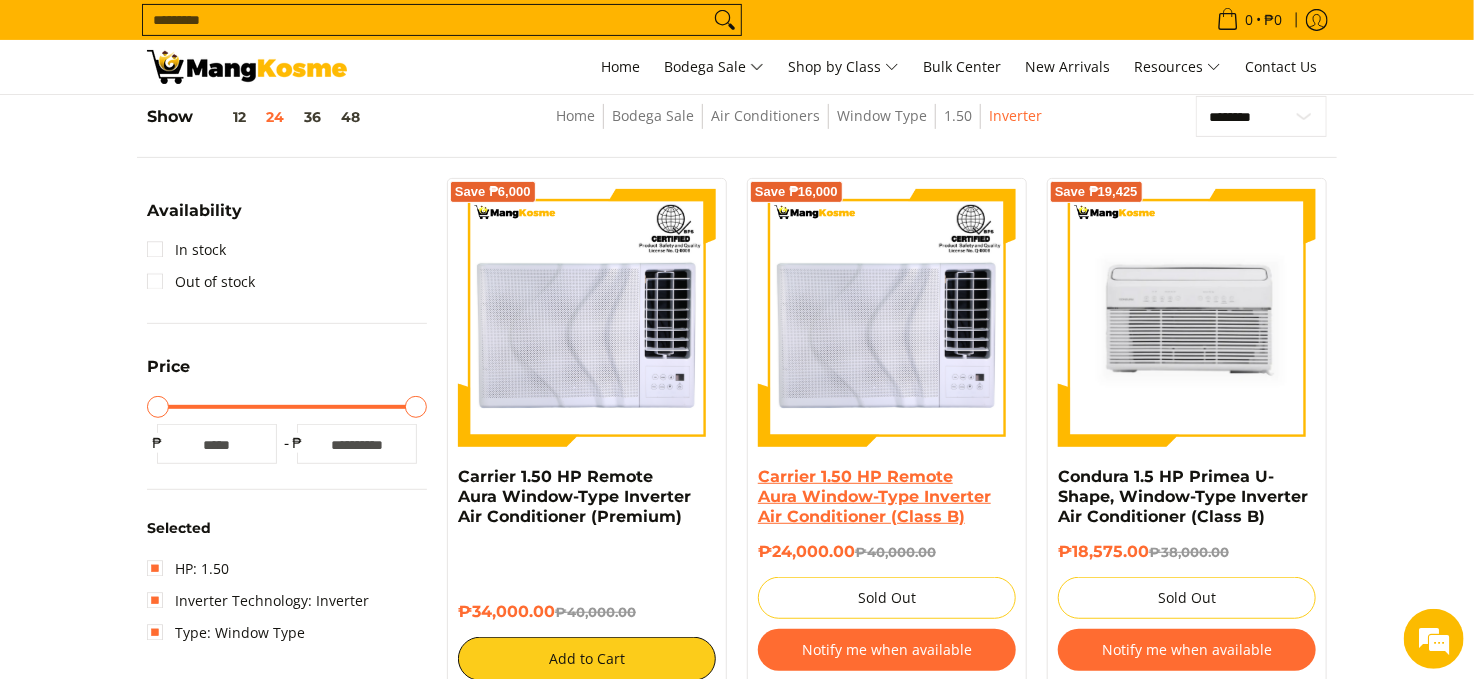 click on "Carrier 1.50 HP Remote Aura Window-Type Inverter Air Conditioner (Class B)" at bounding box center [874, 496] 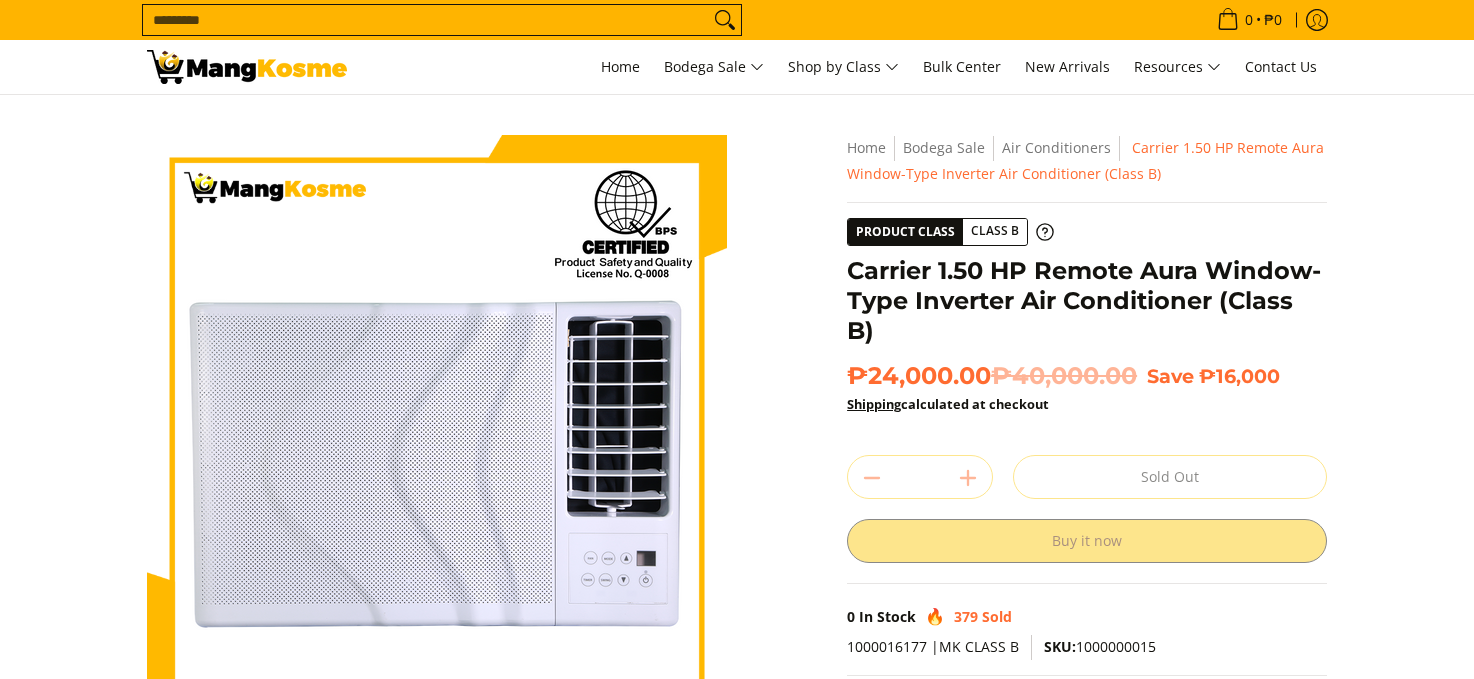 scroll, scrollTop: 0, scrollLeft: 0, axis: both 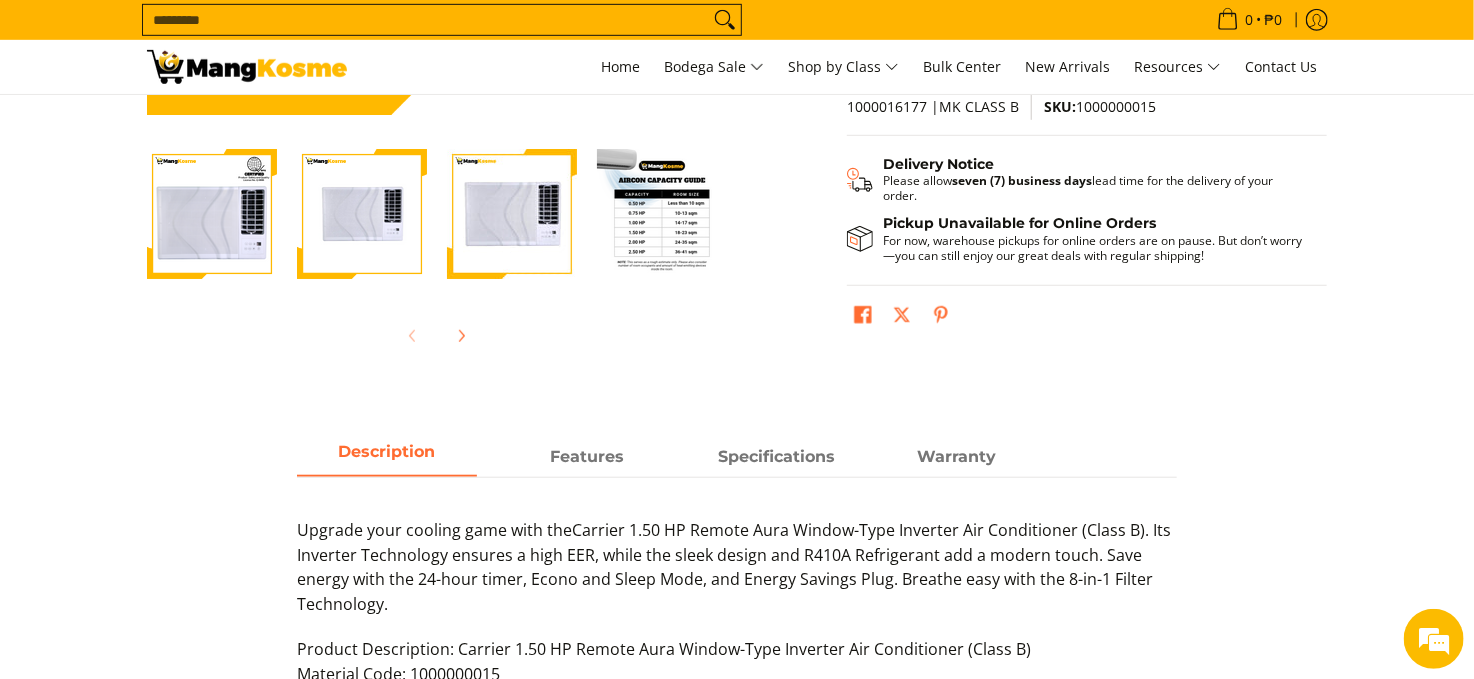 click on "Specifications" at bounding box center (777, 457) 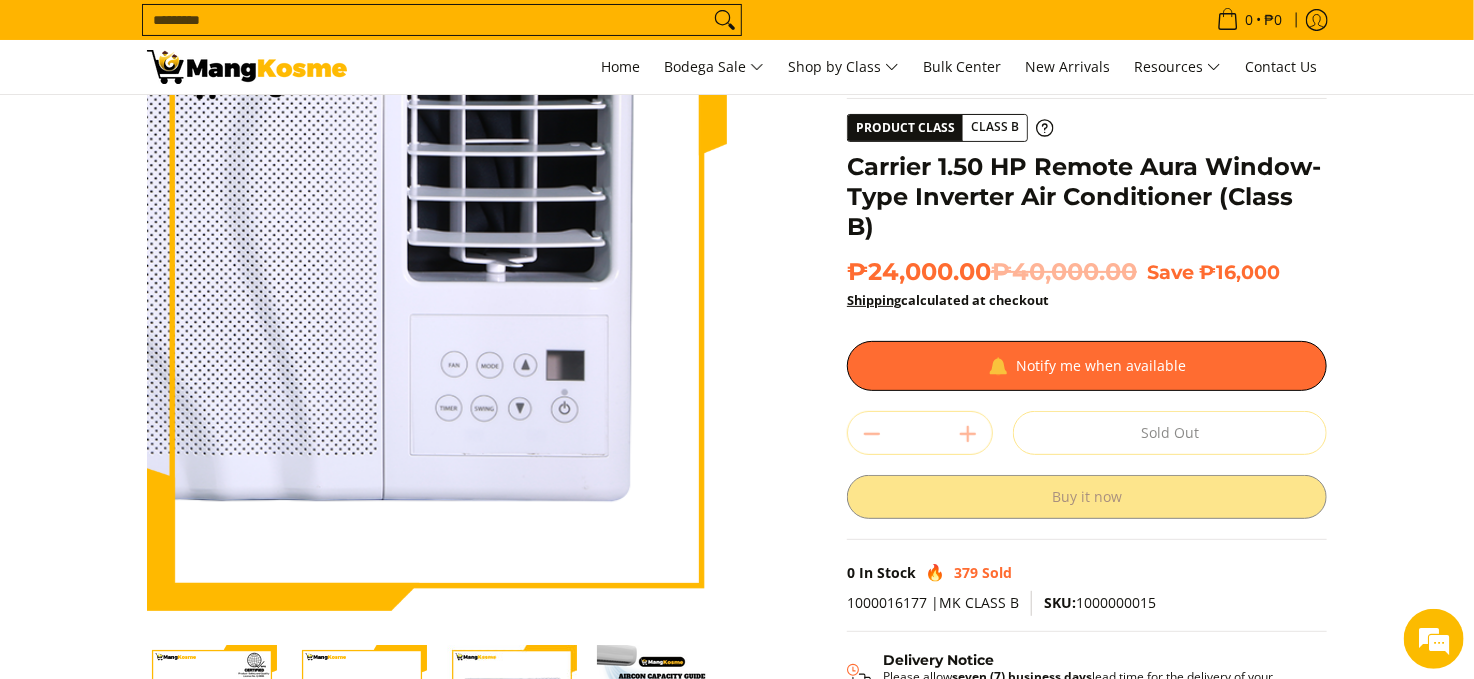scroll, scrollTop: 100, scrollLeft: 0, axis: vertical 